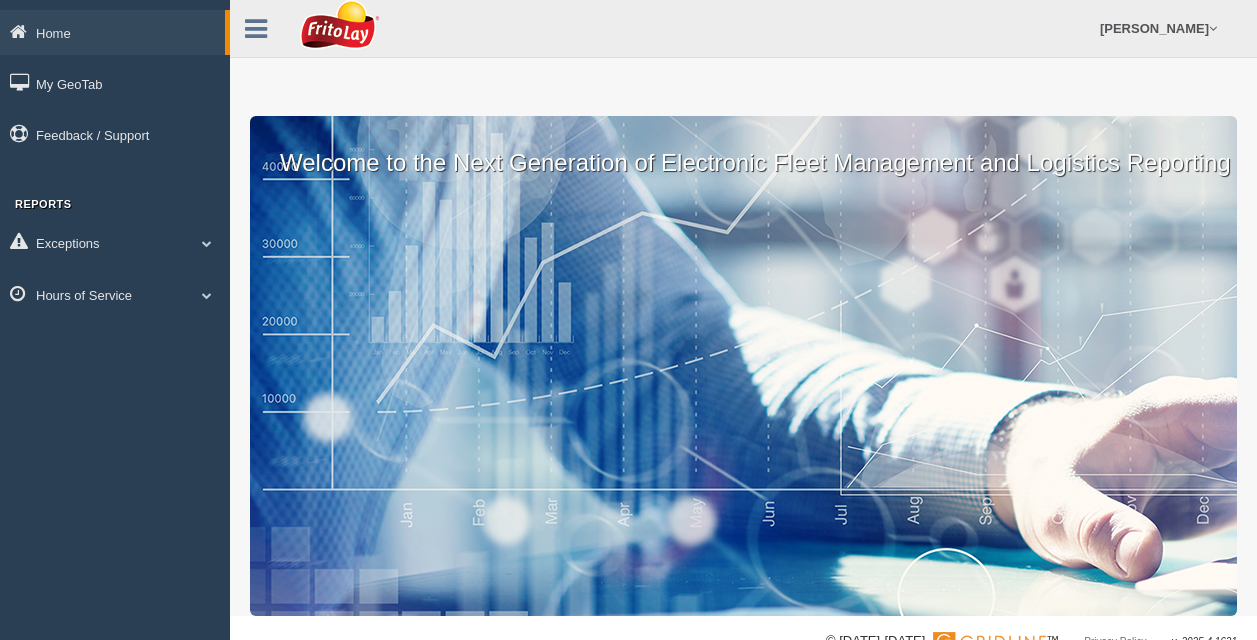 scroll, scrollTop: 0, scrollLeft: 0, axis: both 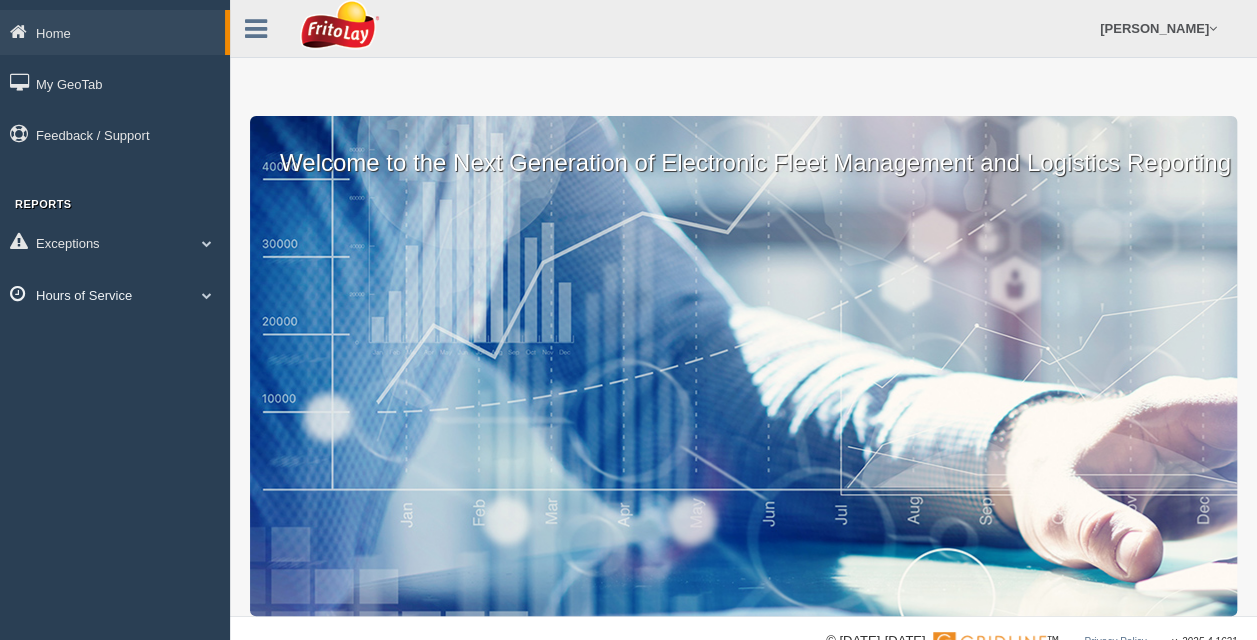 click on "Hours of Service" at bounding box center (115, 294) 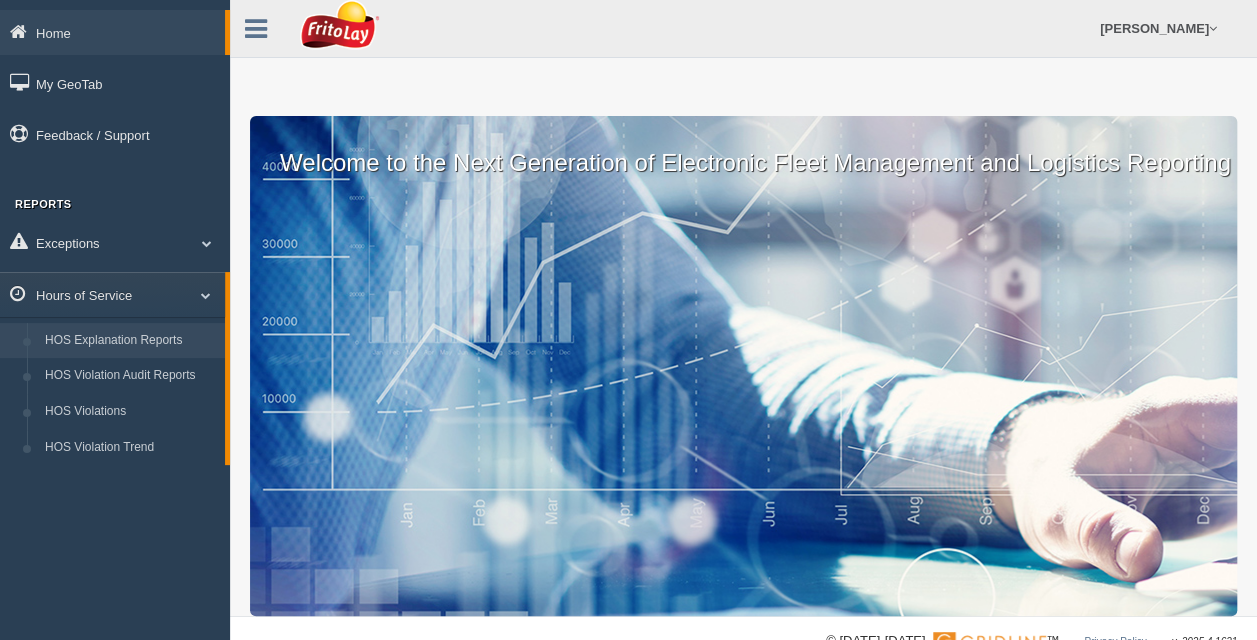 click on "HOS Explanation Reports" at bounding box center [130, 341] 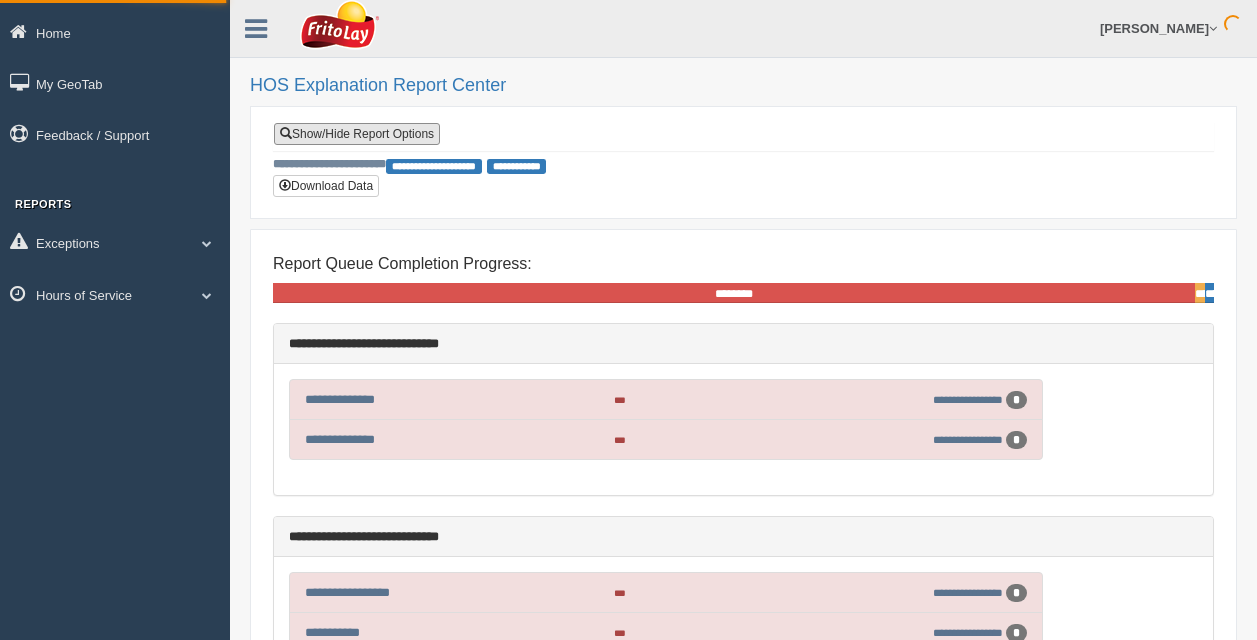 click on "Show/Hide Report Options" at bounding box center [357, 134] 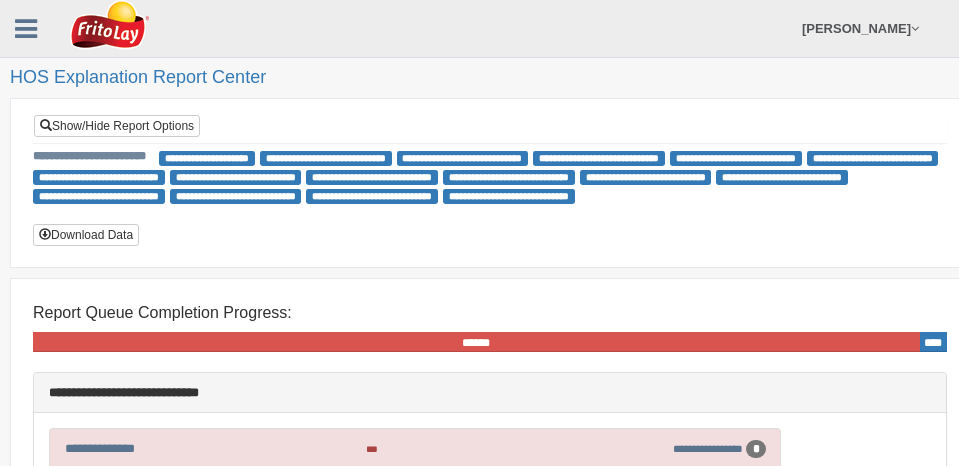 scroll, scrollTop: 0, scrollLeft: 0, axis: both 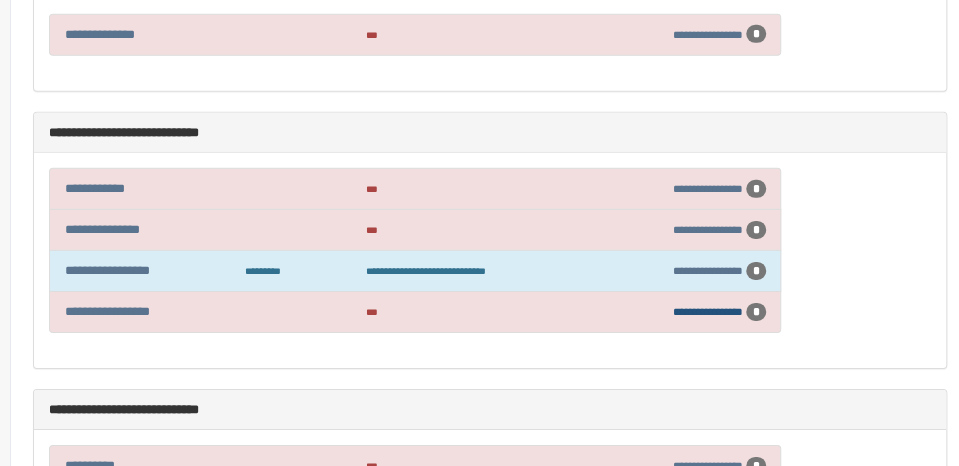 click on "**********" at bounding box center (708, 311) 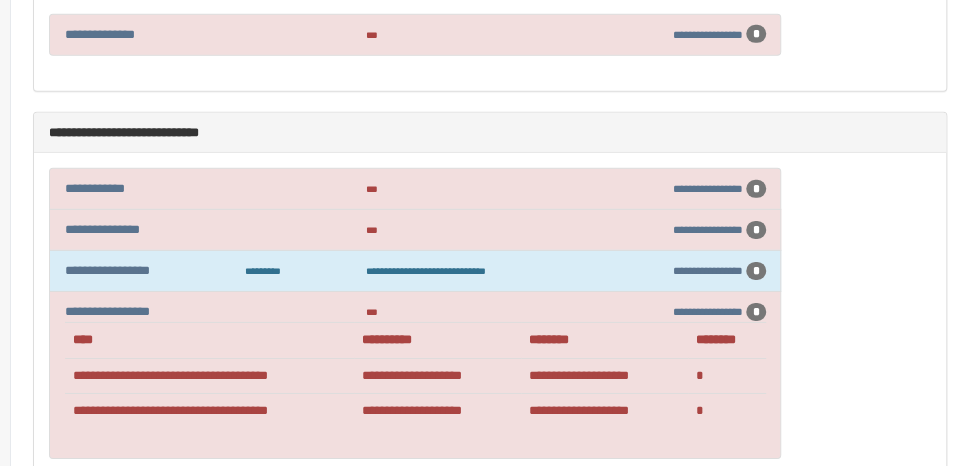 click on "**********" at bounding box center (604, 376) 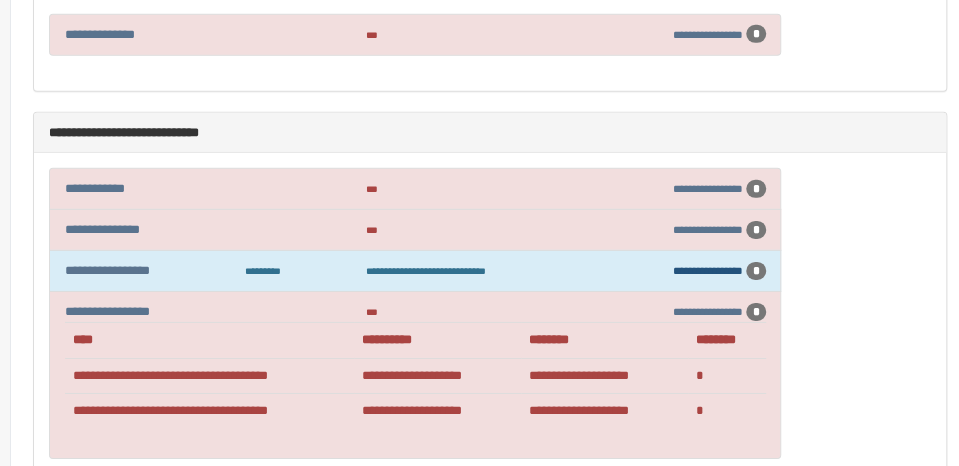 click on "**********" at bounding box center (708, 270) 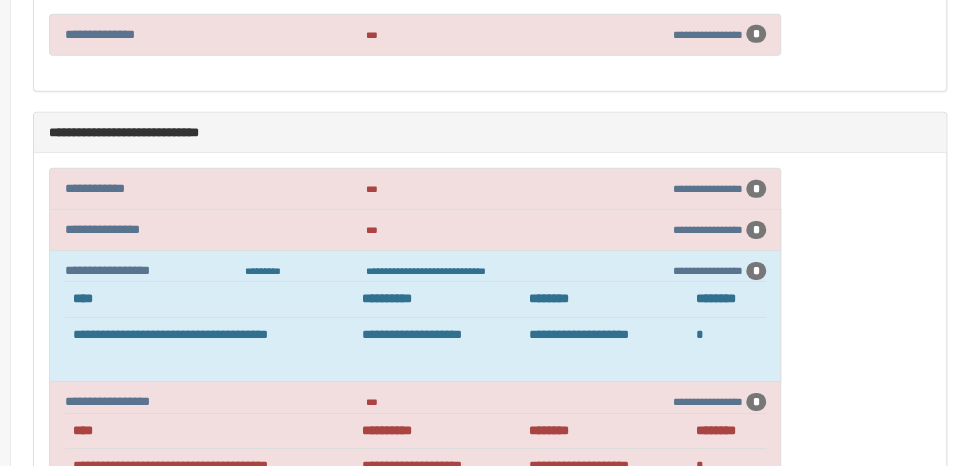 click on "**********" at bounding box center (415, 316) 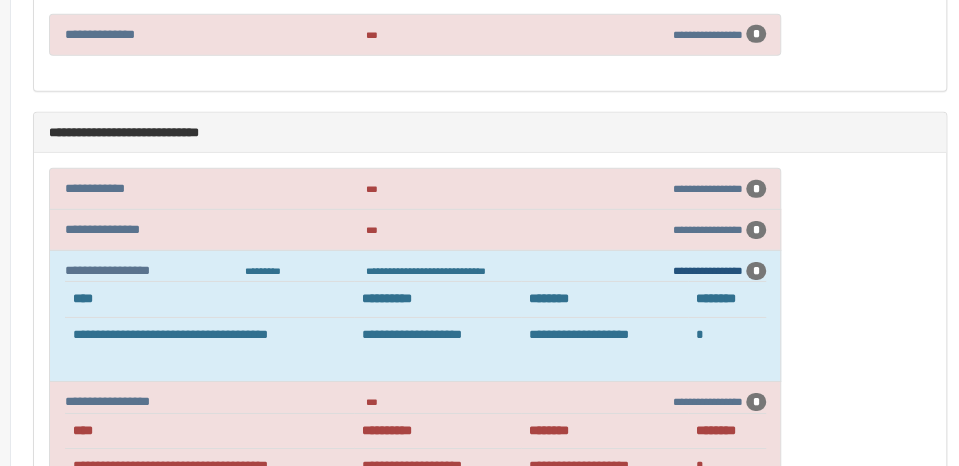 click on "**********" at bounding box center (708, 270) 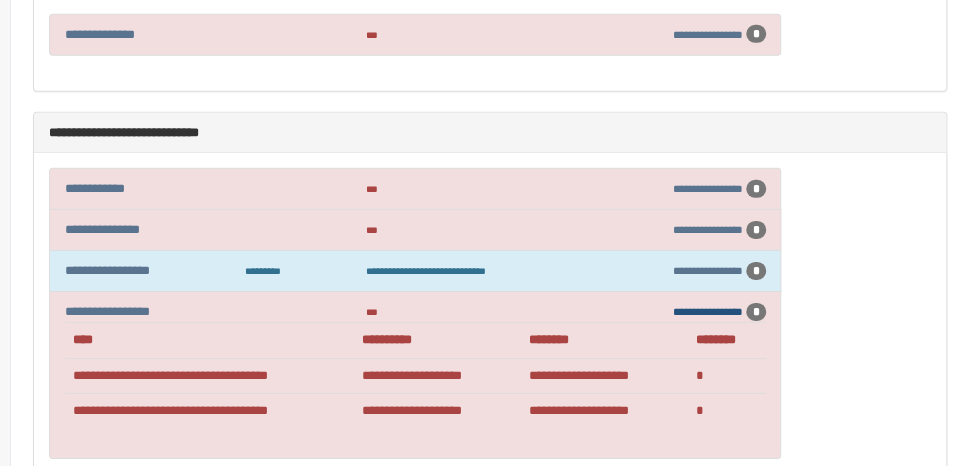 click on "**********" at bounding box center (708, 311) 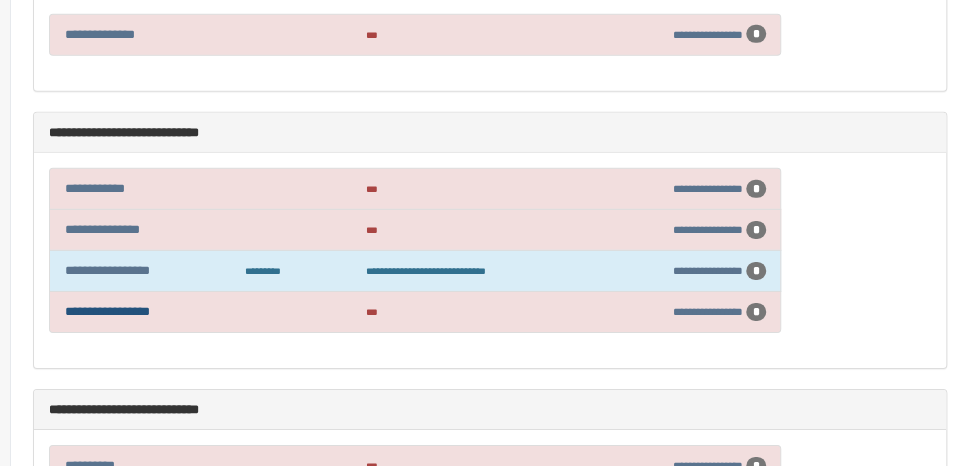 click on "**********" at bounding box center [107, 311] 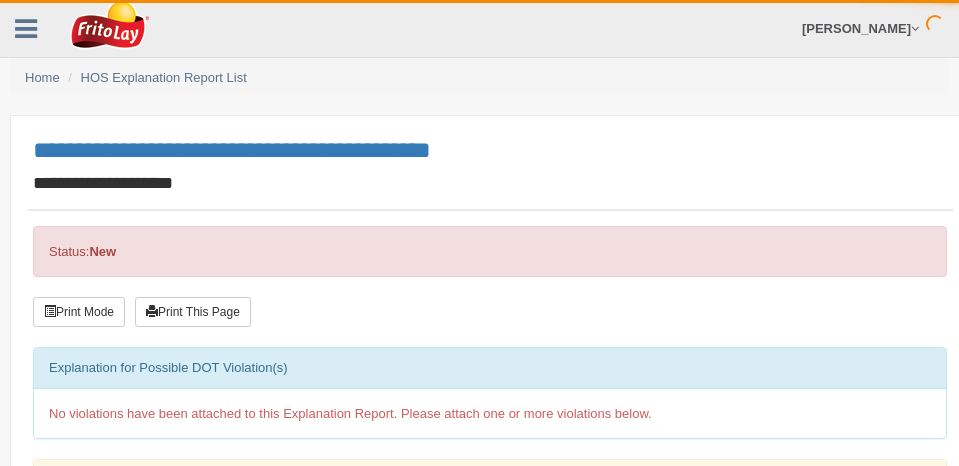 scroll, scrollTop: 0, scrollLeft: 0, axis: both 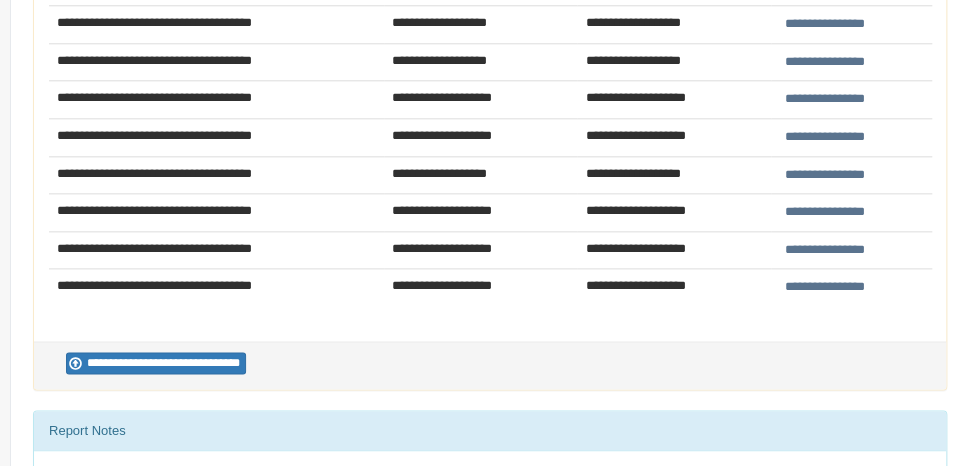 click on "**********" at bounding box center [825, 250] 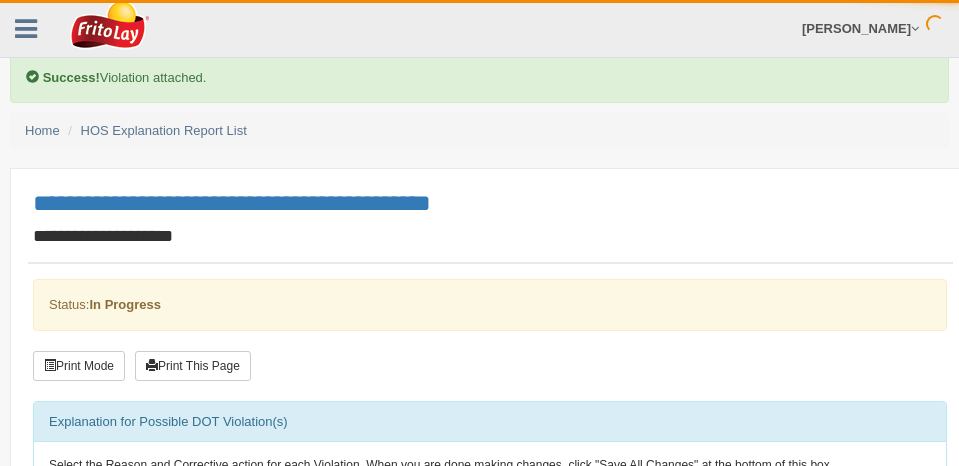 scroll, scrollTop: 0, scrollLeft: 0, axis: both 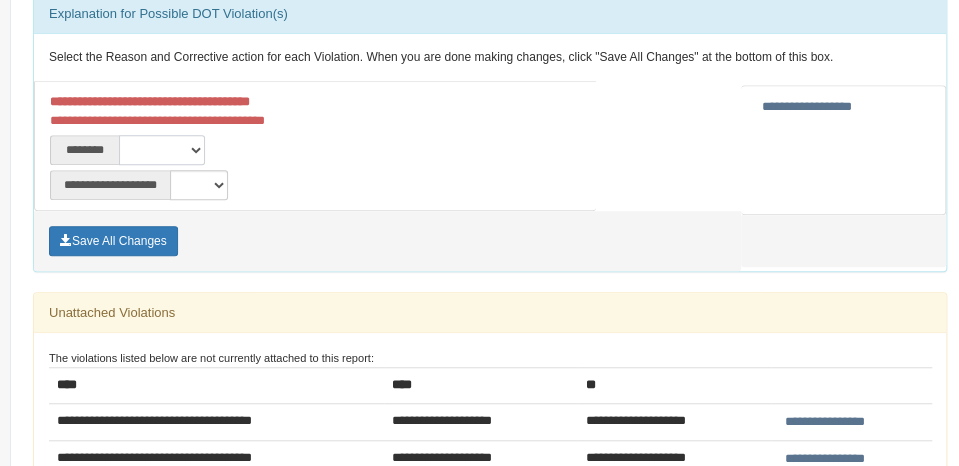 click on "**********" at bounding box center [162, 150] 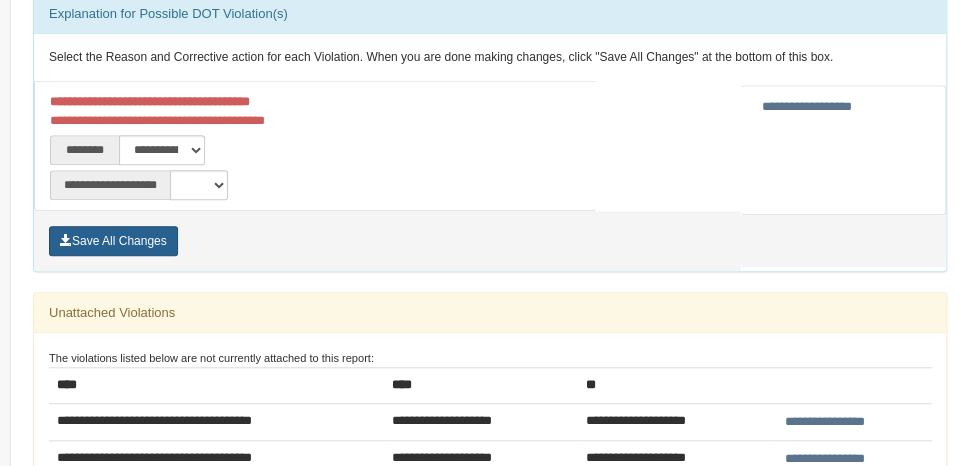 click on "Save All Changes" at bounding box center (113, 241) 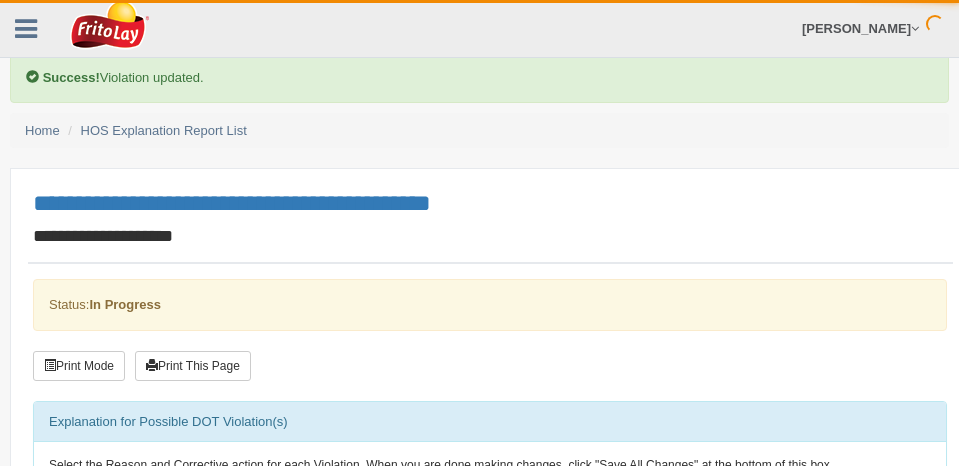 scroll, scrollTop: 0, scrollLeft: 0, axis: both 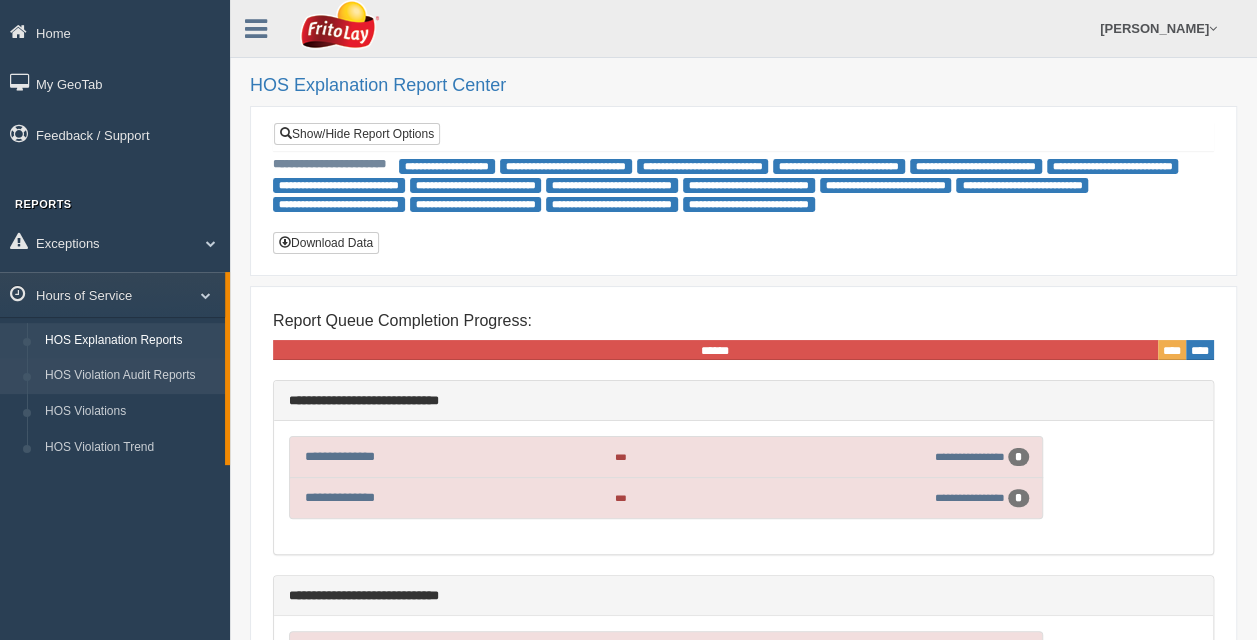 click on "HOS Violation Audit Reports" at bounding box center (130, 376) 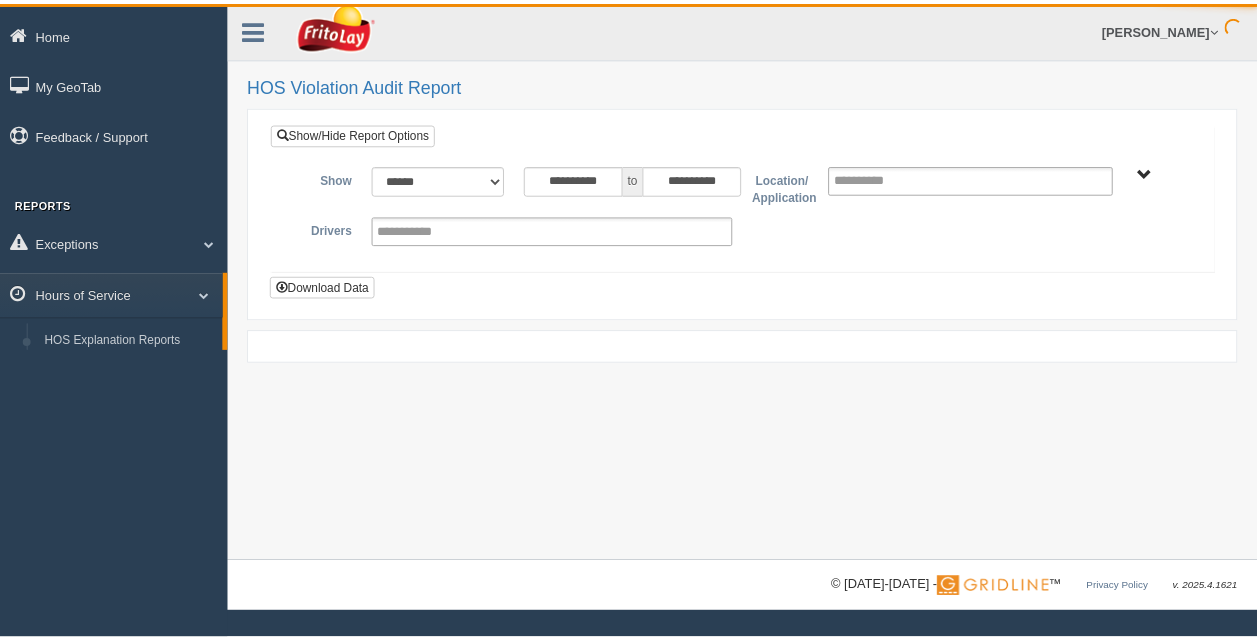 scroll, scrollTop: 0, scrollLeft: 0, axis: both 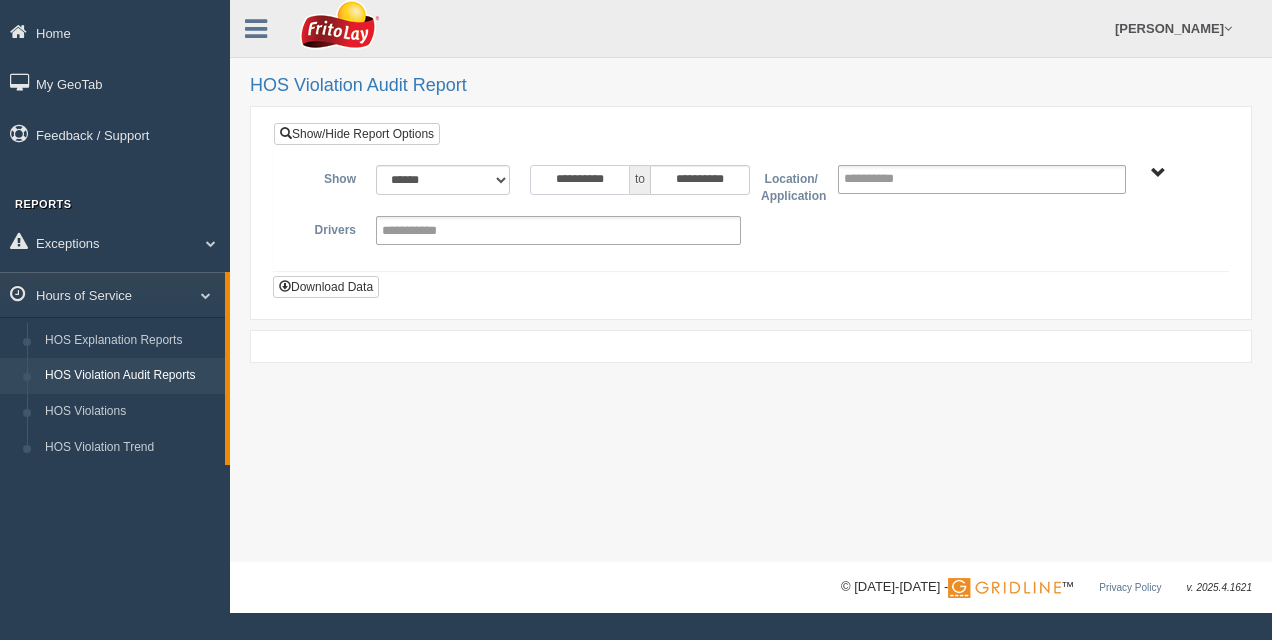 click on "**********" at bounding box center (580, 180) 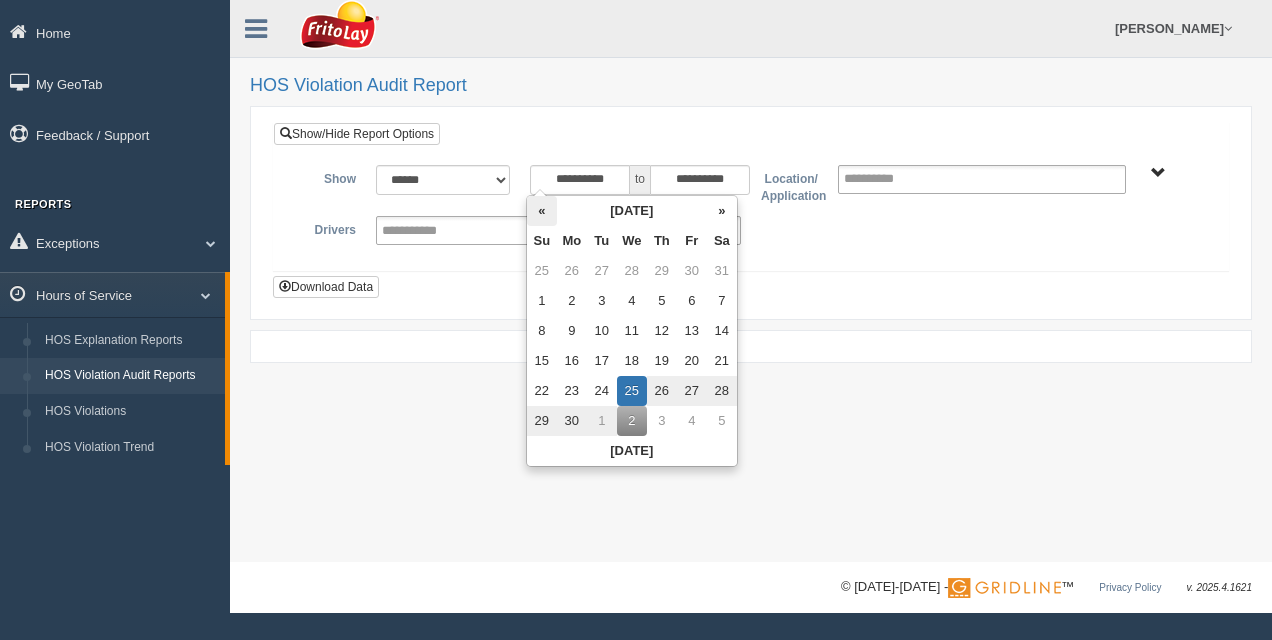 click on "«" at bounding box center [542, 211] 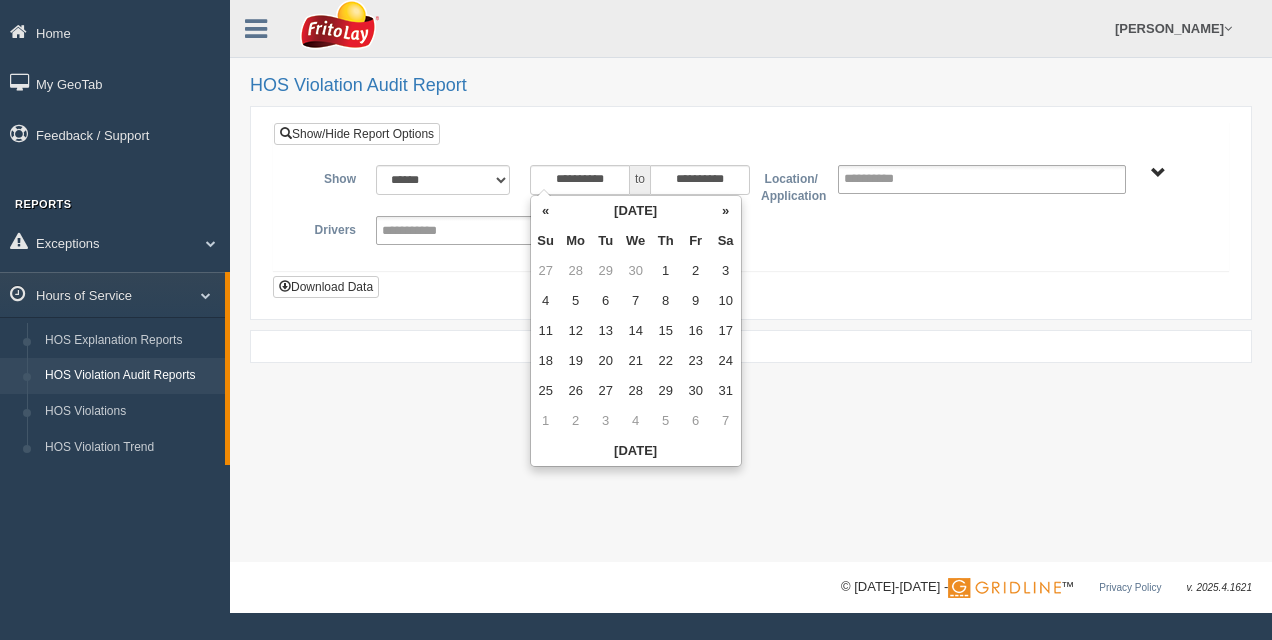 click on "«" at bounding box center [546, 211] 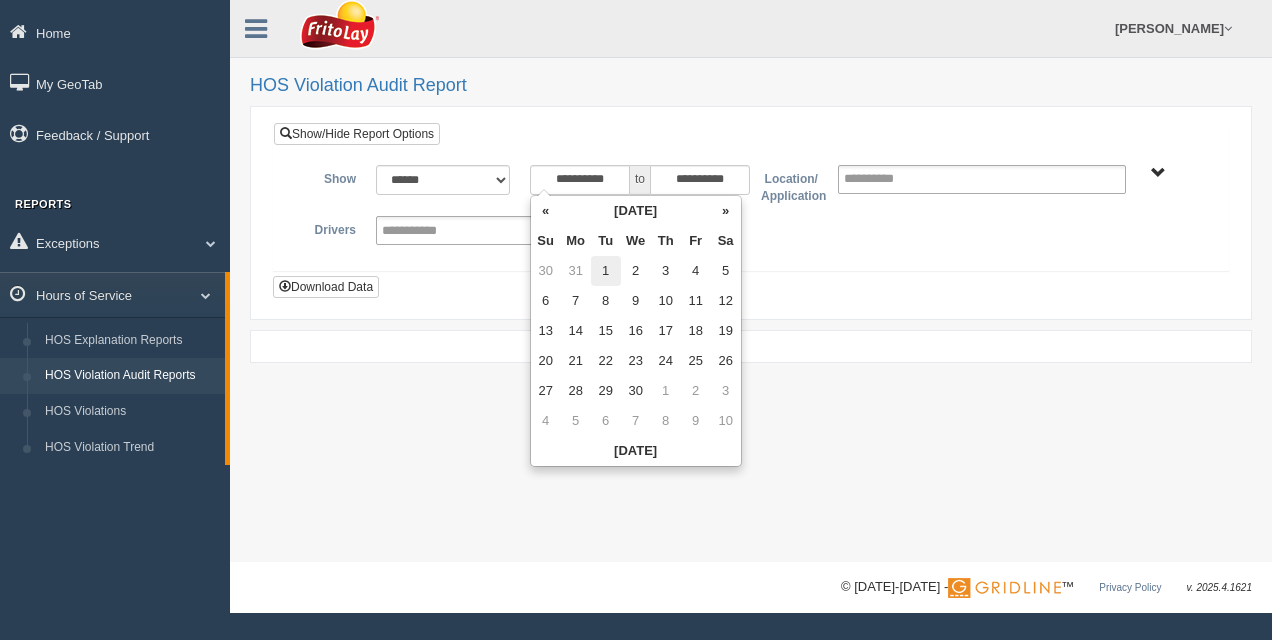 click on "1" at bounding box center [606, 271] 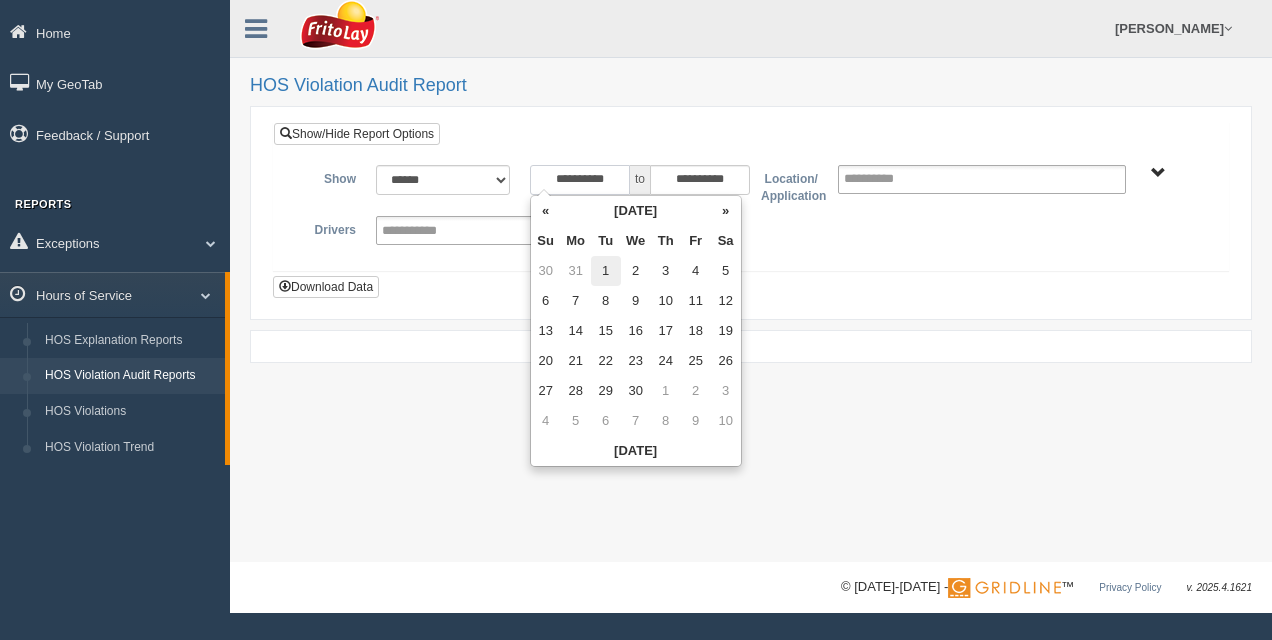 type on "**********" 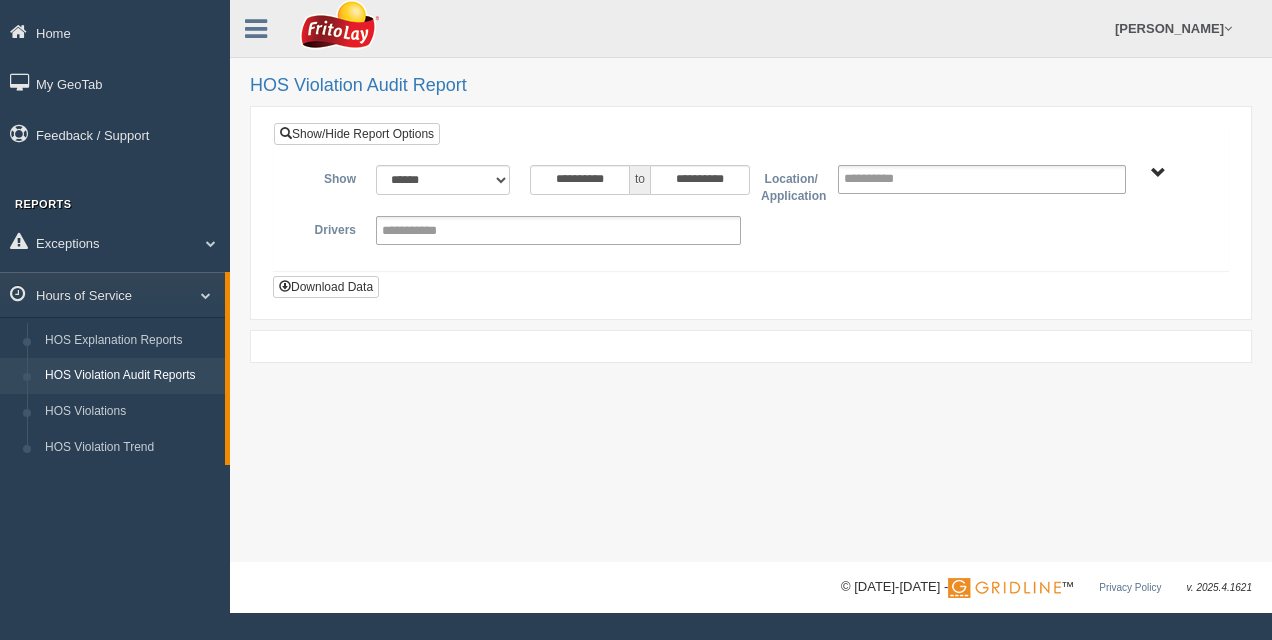 click on "**********" at bounding box center (751, 212) 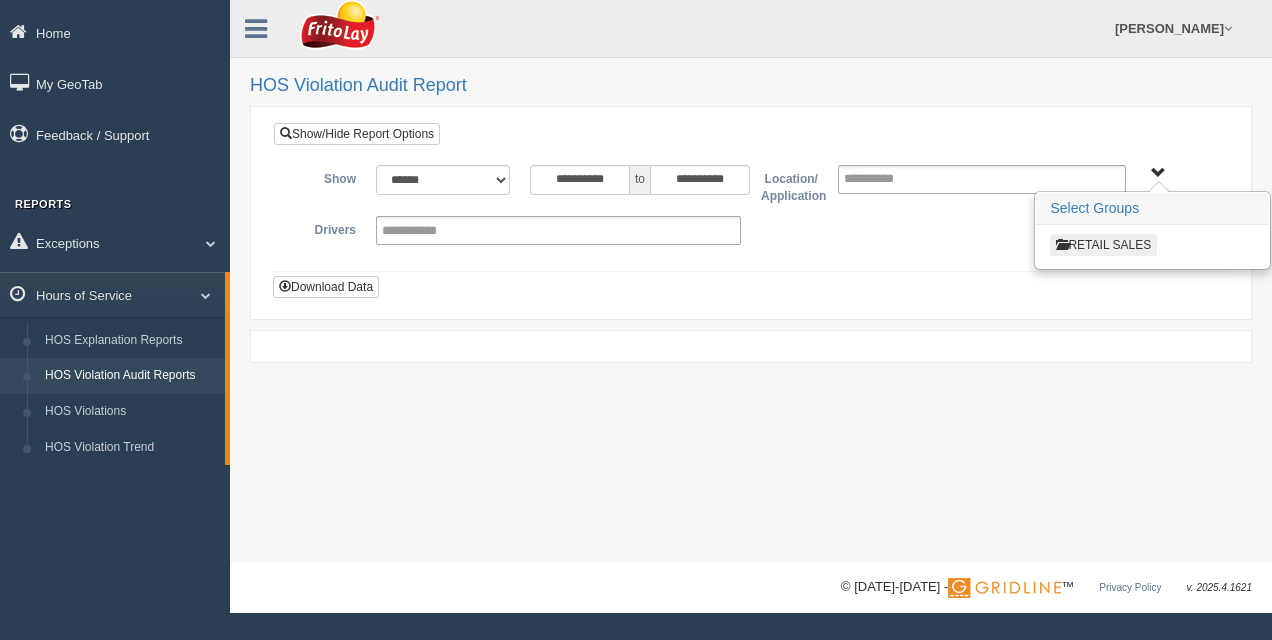 click on "RETAIL SALES" at bounding box center [1103, 245] 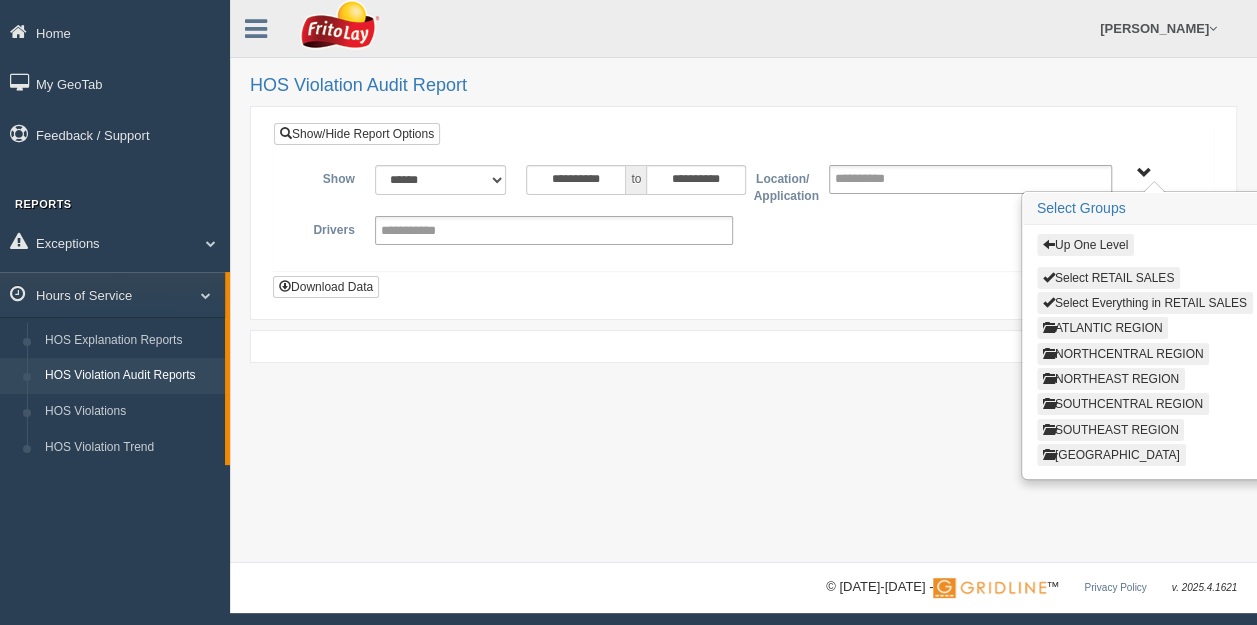 click on "SOUTHEAST REGION" at bounding box center (1111, 430) 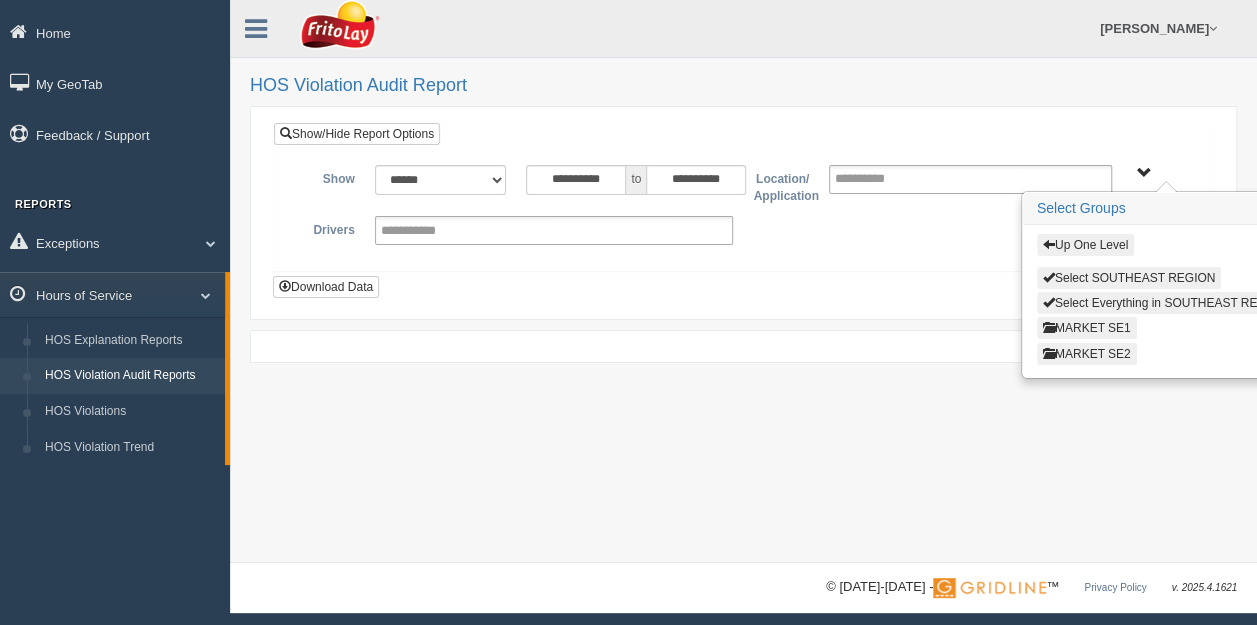 click on "MARKET SE1" at bounding box center (1087, 328) 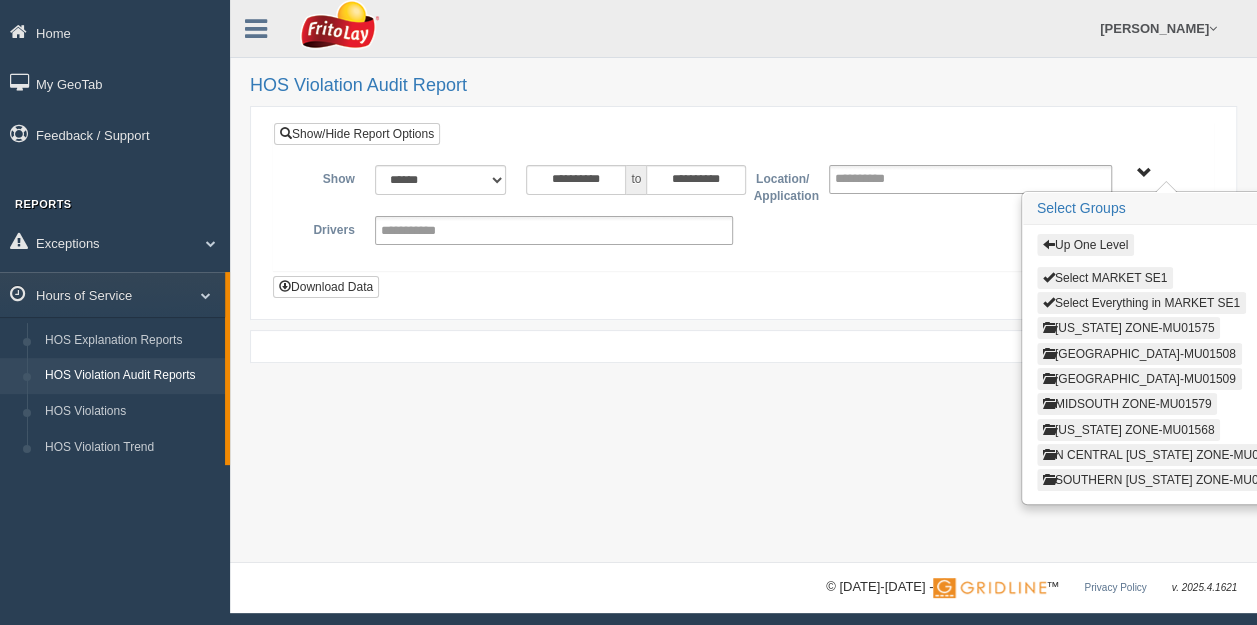 click on "ARKANSAS ZONE-MU01575" at bounding box center [1129, 328] 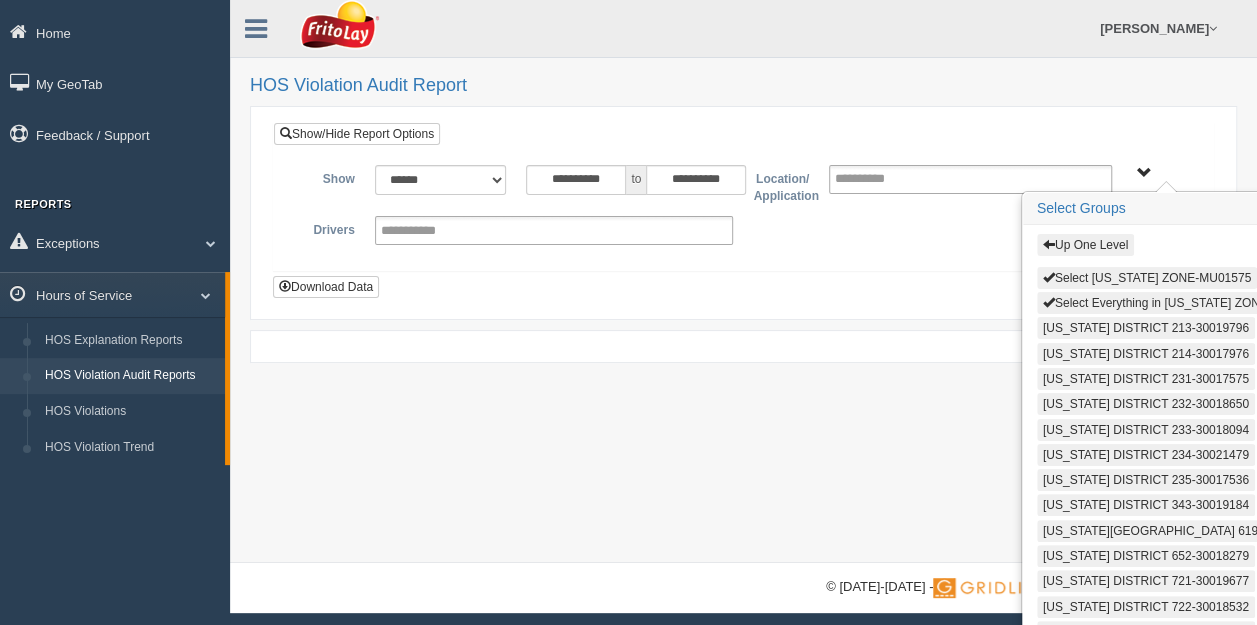 click on "Select Everything in ARKANSAS ZONE-MU01575" at bounding box center [1183, 303] 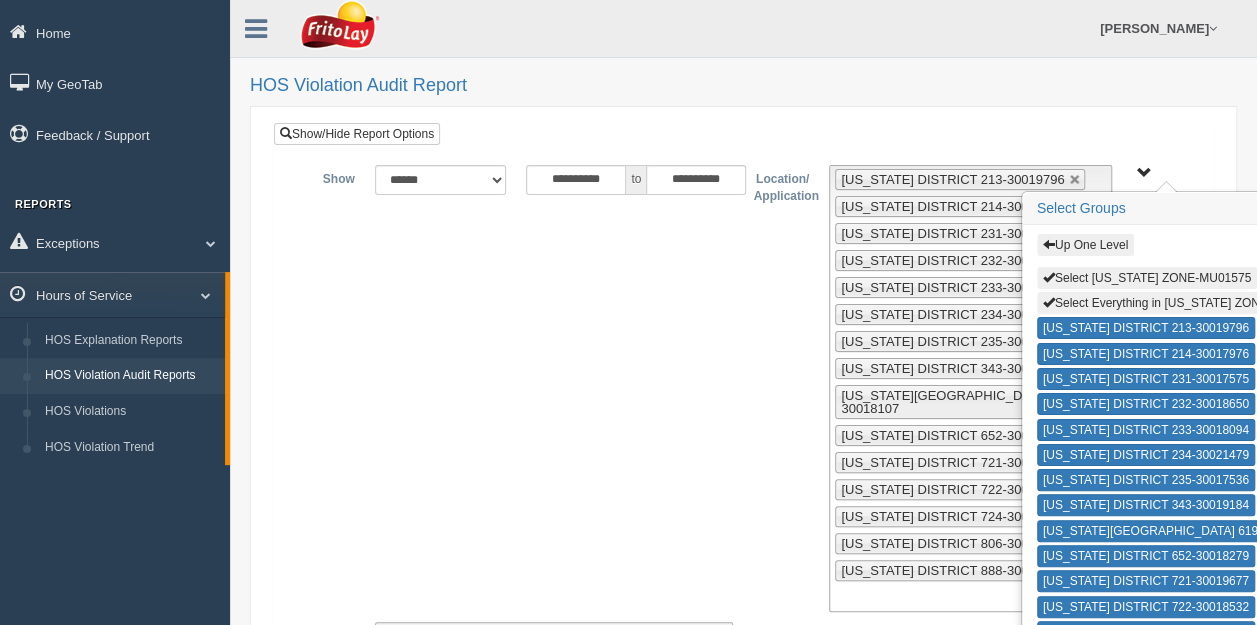 click on "Up One Level  Select ARKANSAS ZONE-MU01575  Select Everything in ARKANSAS ZONE-MU01575 ARKANSAS DISTRICT 213-30019796 ARKANSAS DISTRICT 214-30017976 ARKANSAS DISTRICT 231-30017575 ARKANSAS DISTRICT 232-30018650 ARKANSAS DISTRICT 233-30018094 ARKANSAS DISTRICT 234-30021479 ARKANSAS DISTRICT 235-30017536 ARKANSAS DISTRICT 343-30019184 ARKANSAS DISTRICT 619-30018107 ARKANSAS DISTRICT 652-30018279 ARKANSAS DISTRICT 721-30019677 ARKANSAS DISTRICT 722-30018532 ARKANSAS DISTRICT 724-30018742 ARKANSAS DISTRICT 806-30018792 ARKANSAS DISTRICT 888-30020449" at bounding box center (1144, 173) 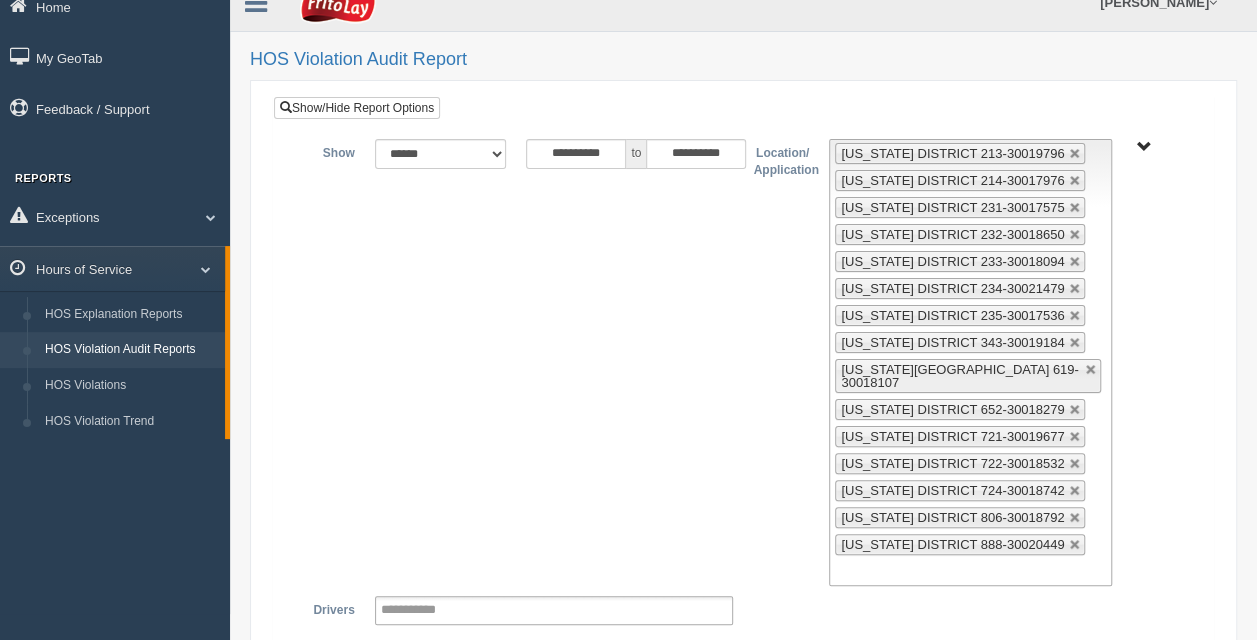 scroll, scrollTop: 40, scrollLeft: 0, axis: vertical 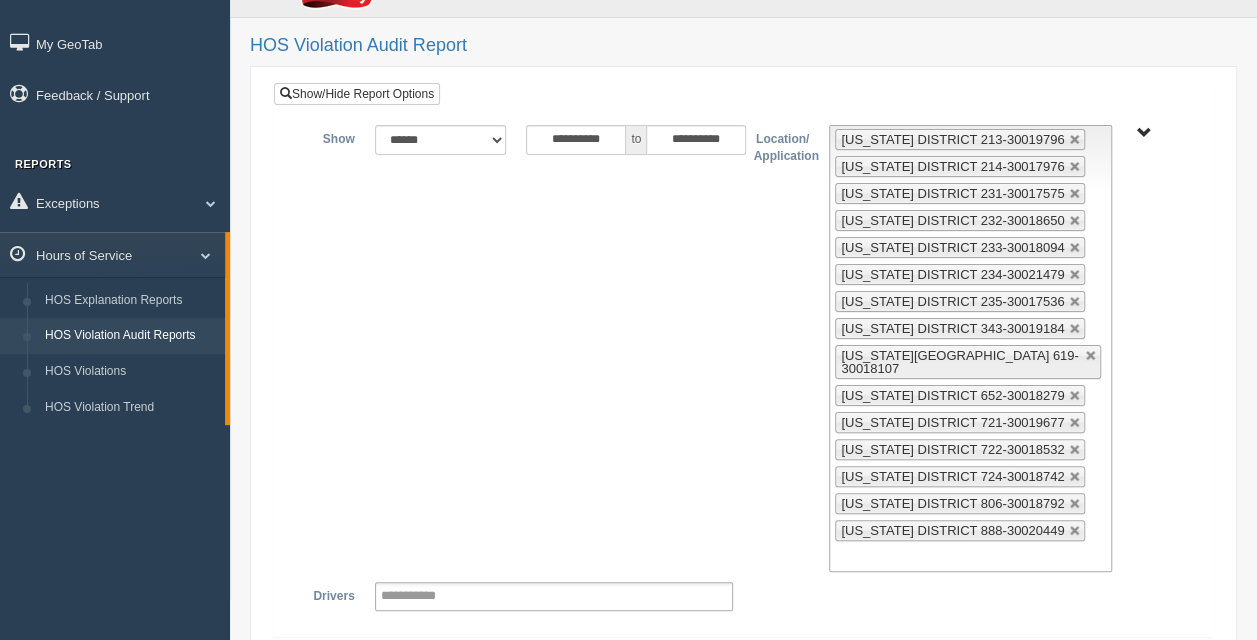 click on "Download Data" at bounding box center [326, 653] 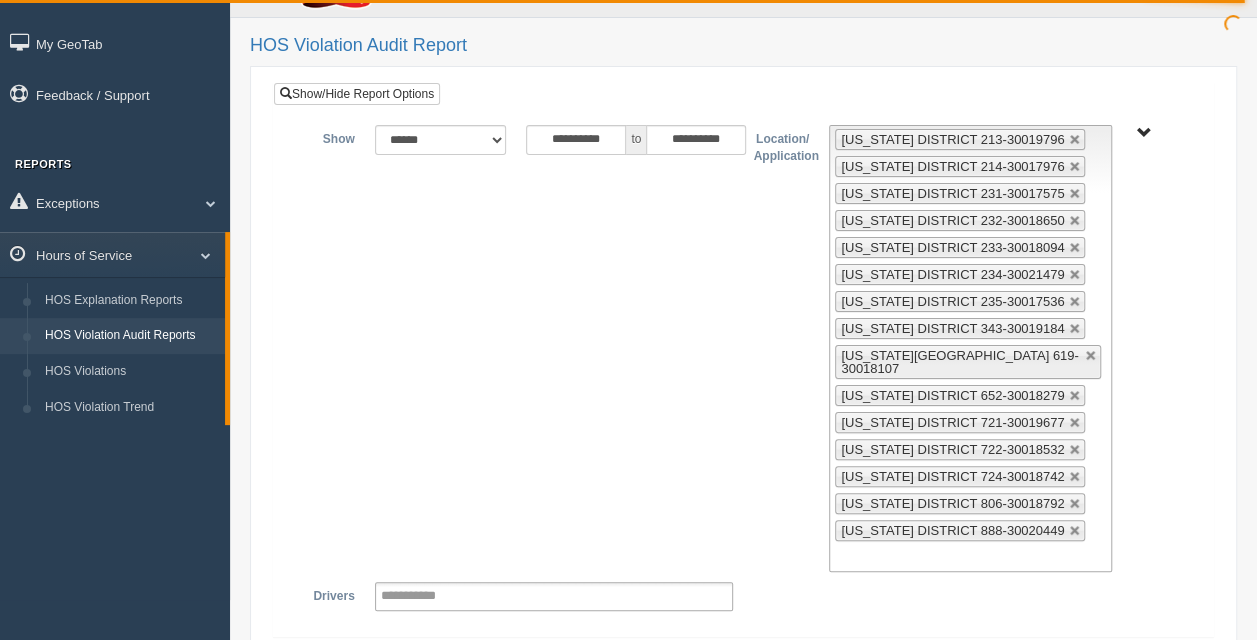 click on "**********" at bounding box center [743, 378] 